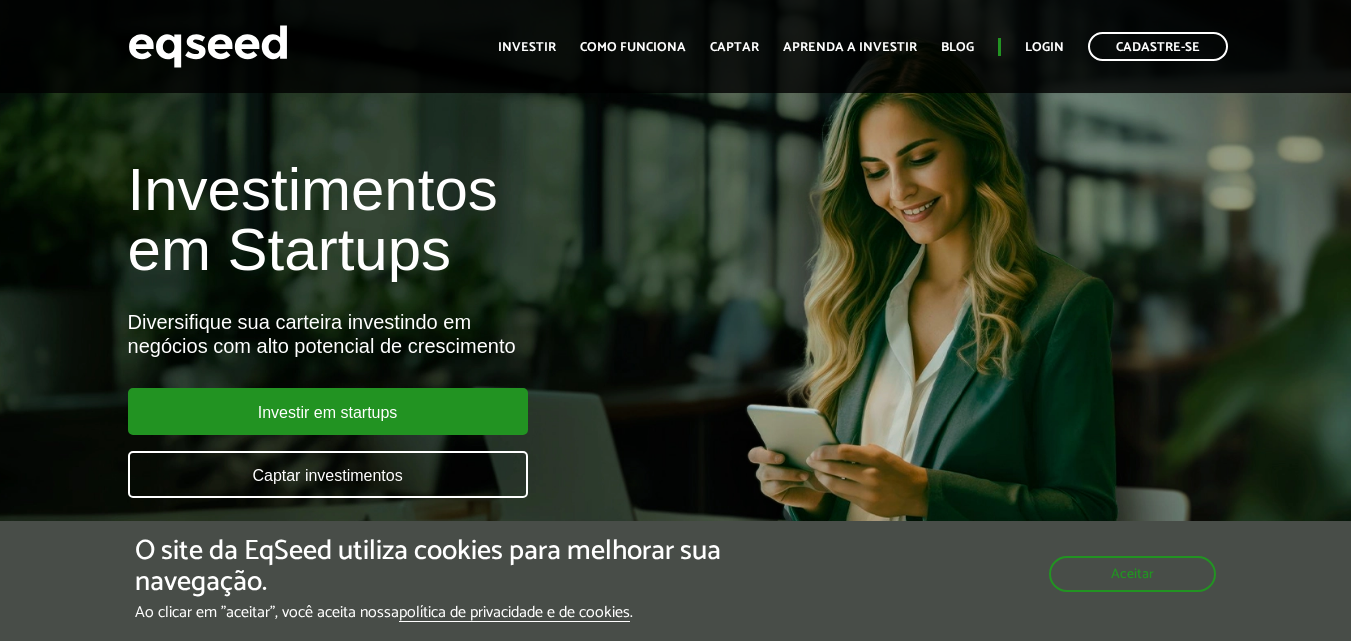 click on "Ofertas disponíveis
SaaS B2B
Investimento mínimo: R$ 5.000
Co.Urban
SaaS B2B para gestão de serviços urbanos
Valor objetivo
R$ 1.200.000
Participação societária
8,10%
Ver oferta" at bounding box center [675, 973] 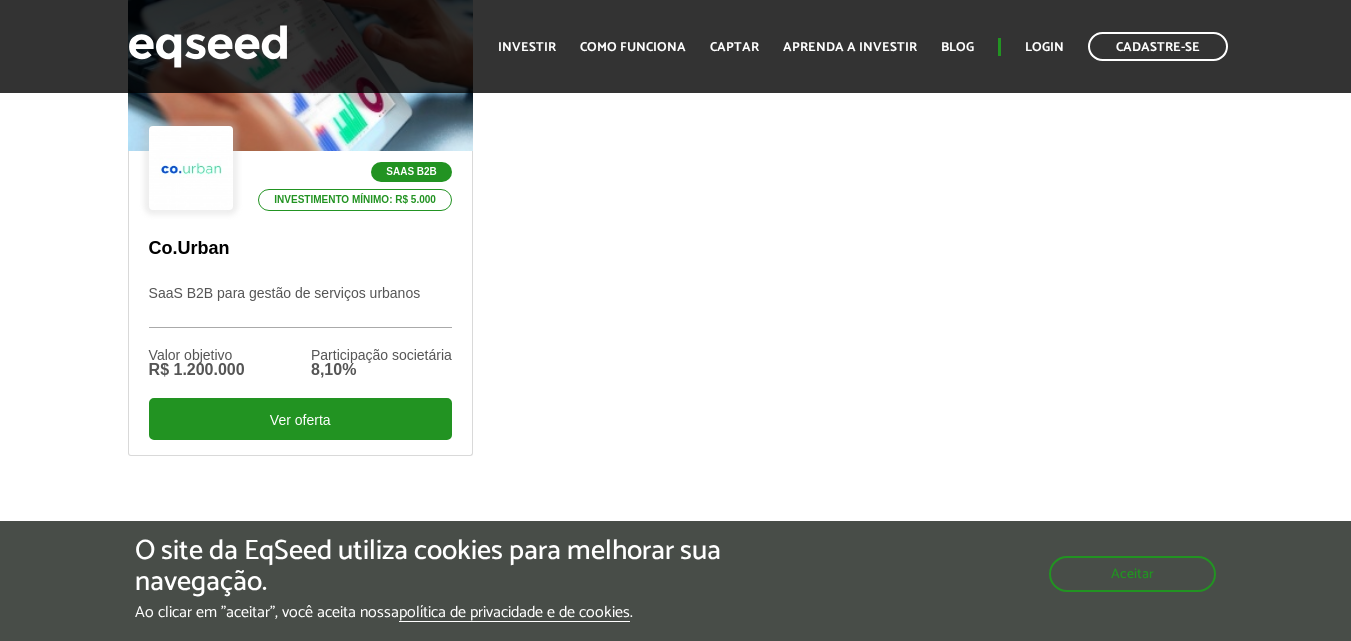 click on "Ofertas disponíveis
SaaS B2B
Investimento mínimo: R$ 5.000
Co.Urban
SaaS B2B para gestão de serviços urbanos
Valor objetivo
R$ 1.200.000
Participação societária
8,10%
Ver oferta" at bounding box center (675, 200) 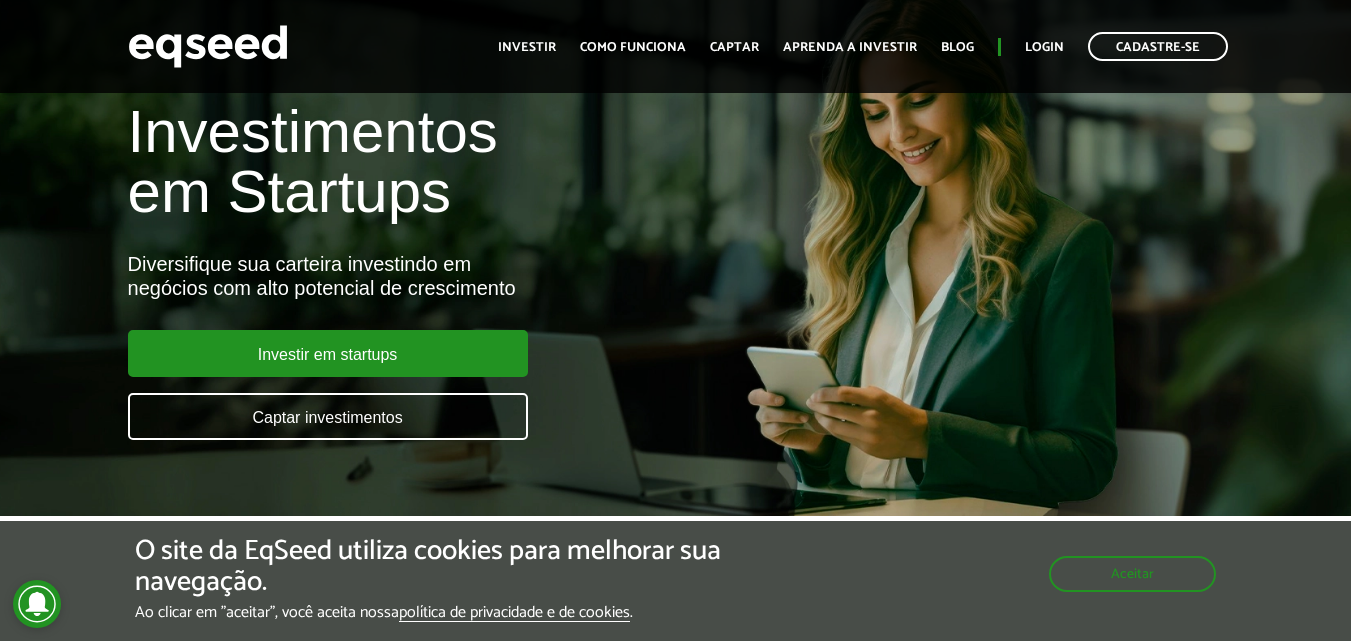 scroll, scrollTop: 0, scrollLeft: 0, axis: both 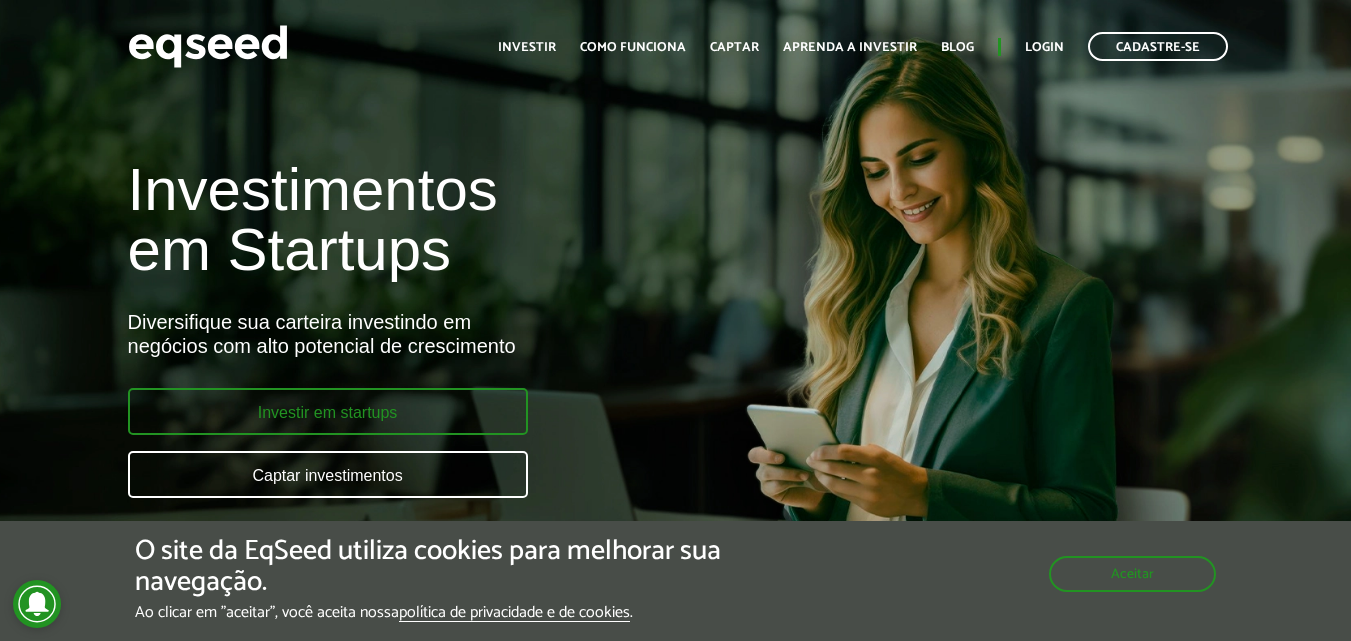 click on "Investir em startups" at bounding box center [328, 411] 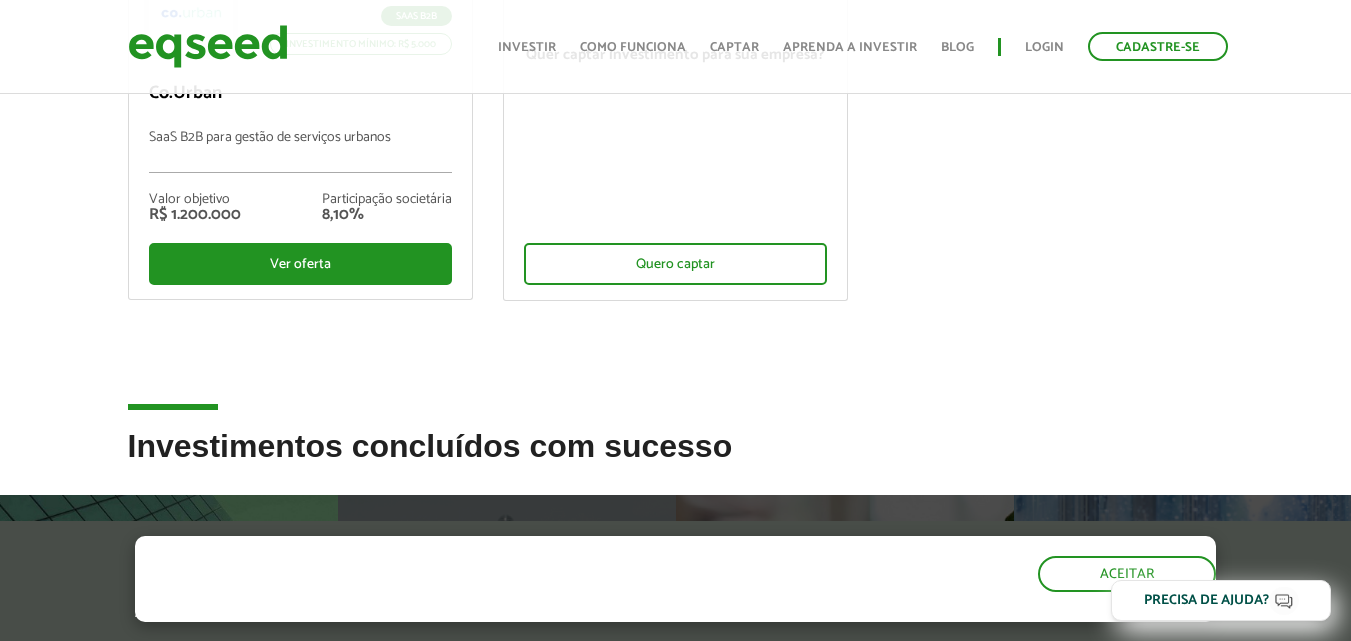 scroll, scrollTop: 965, scrollLeft: 0, axis: vertical 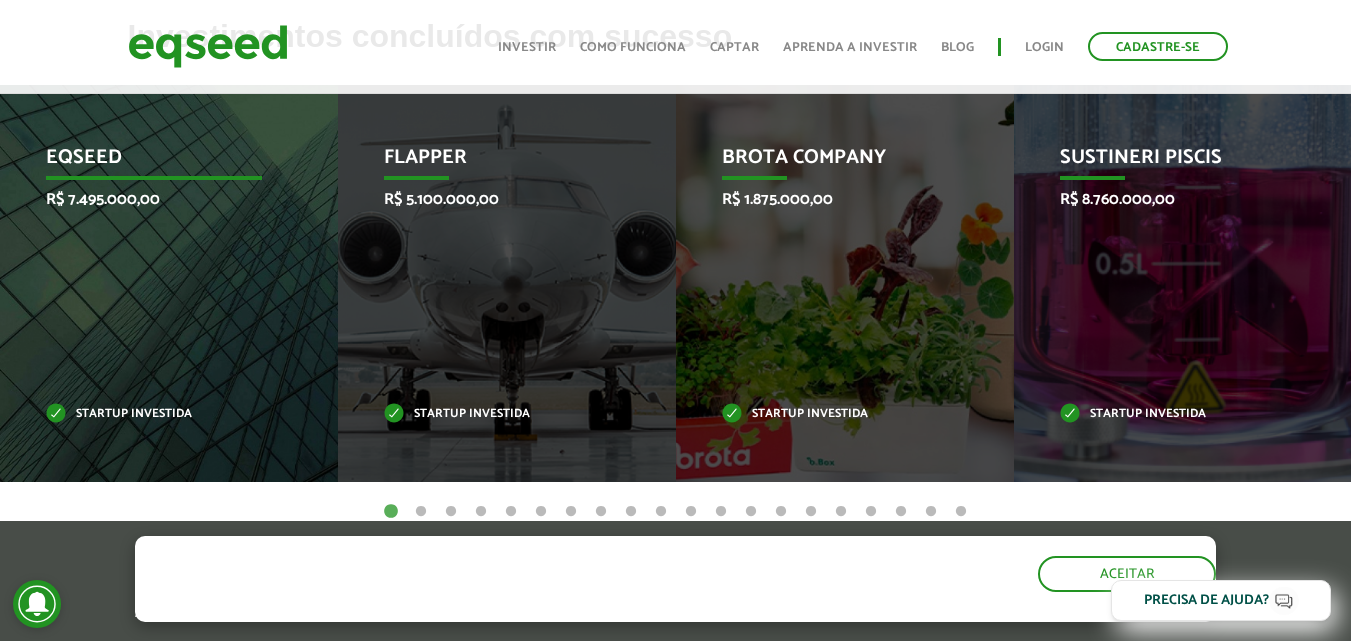 click on "EqSeed
R$ 7.495.000,00
Startup investida" at bounding box center (154, 283) 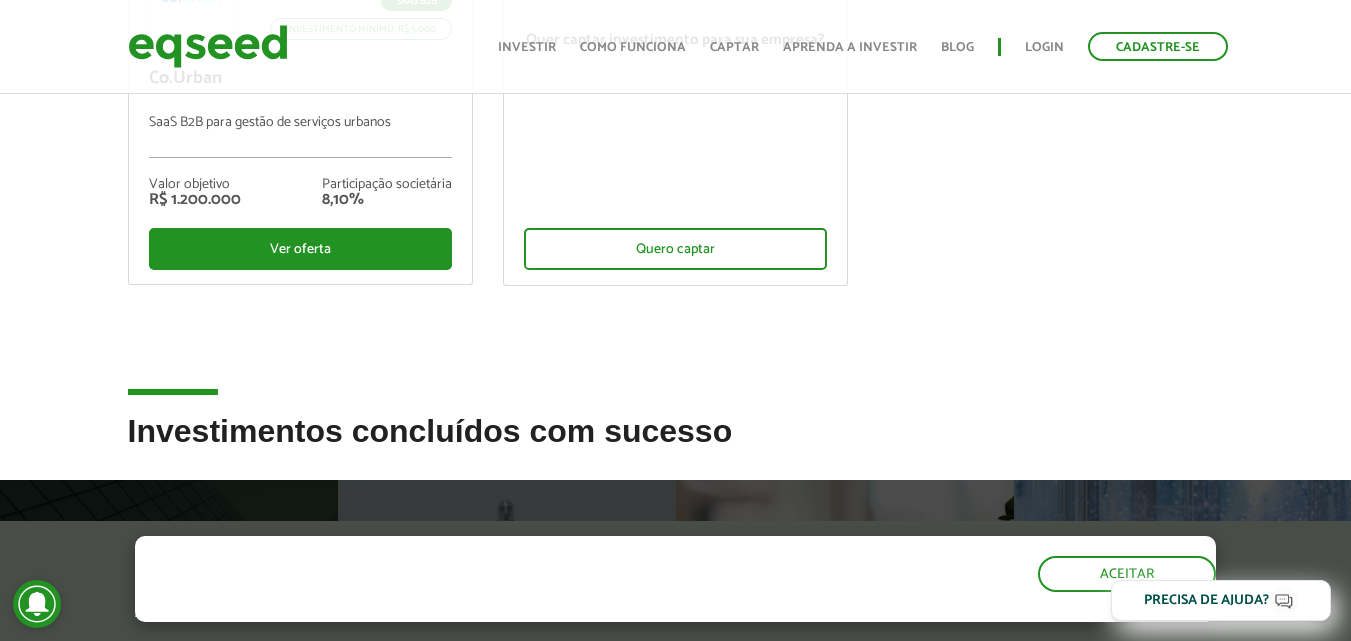 scroll, scrollTop: 459, scrollLeft: 0, axis: vertical 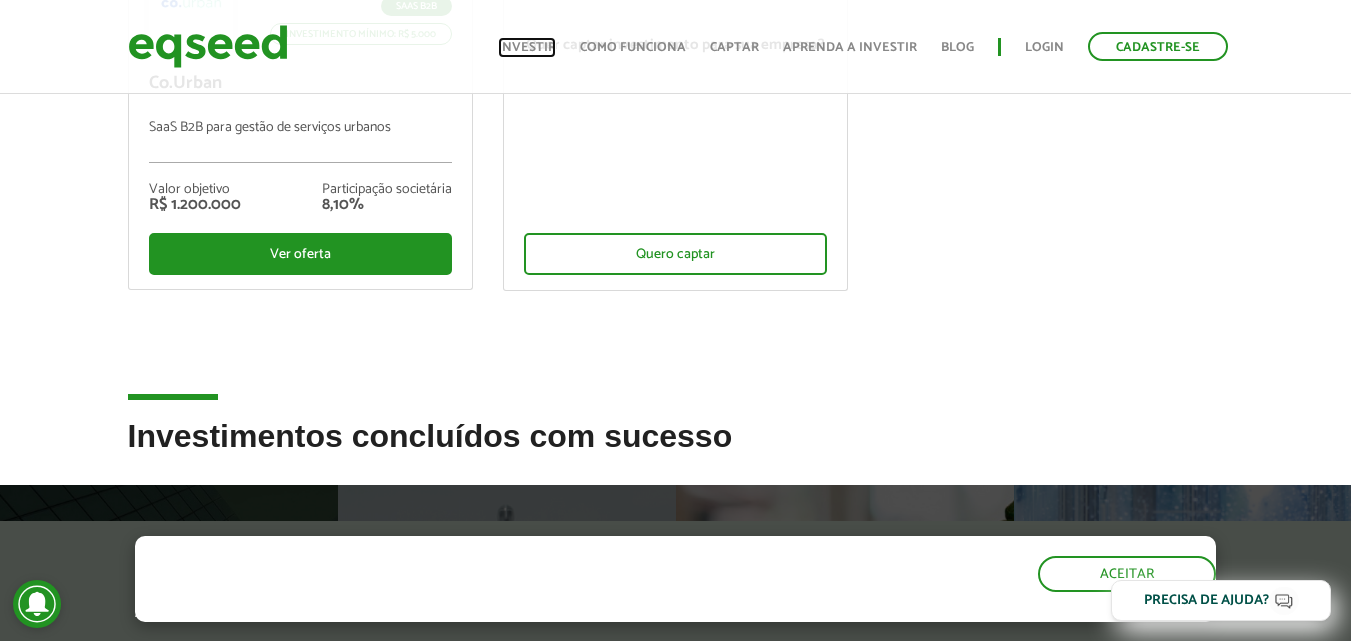 click on "Investir" at bounding box center [527, 47] 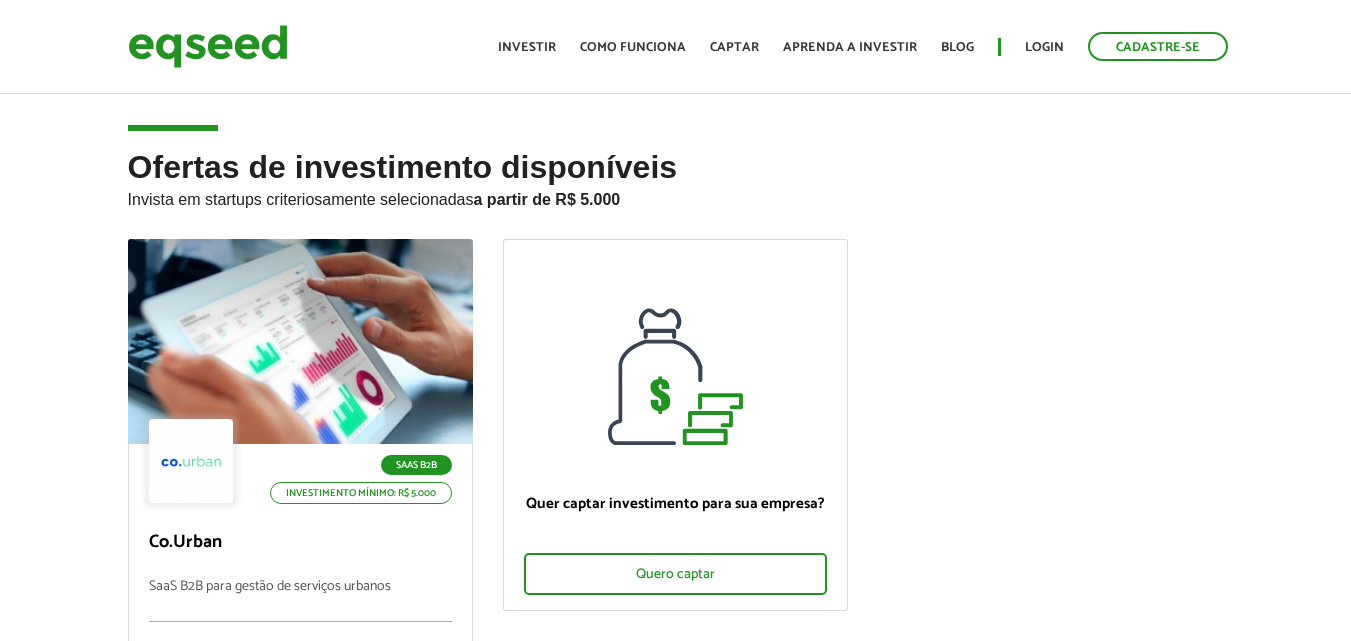 scroll, scrollTop: 0, scrollLeft: 0, axis: both 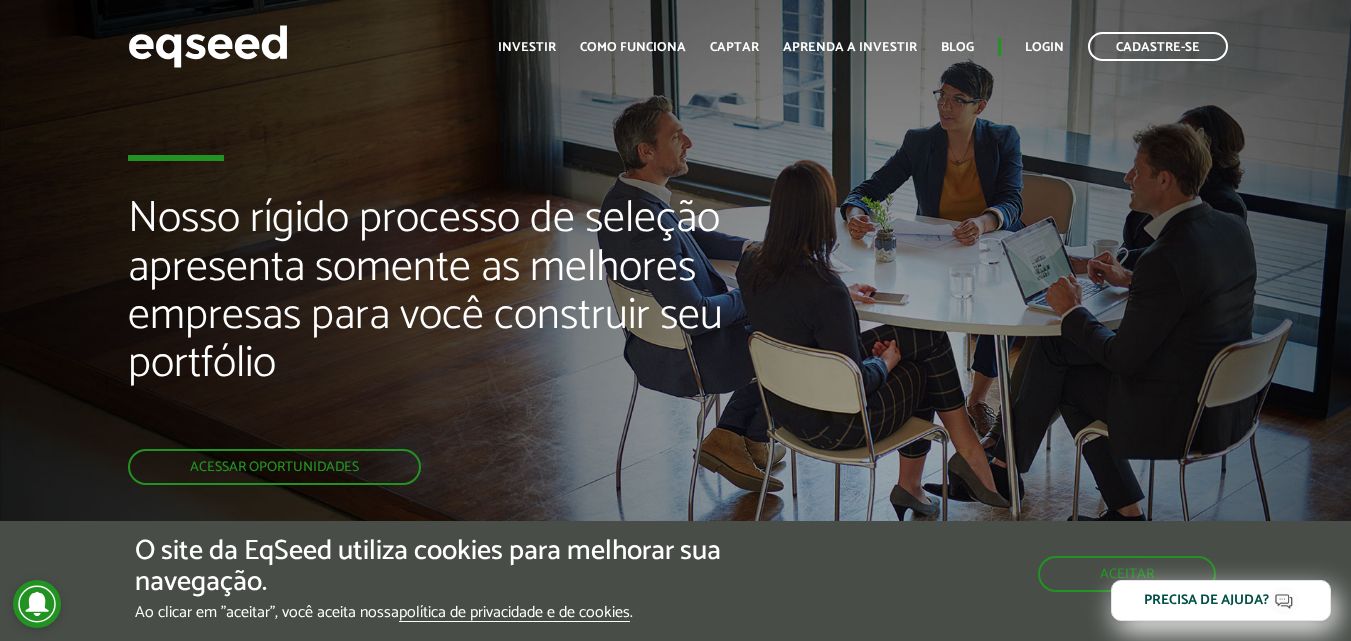 click on "Início
Investir
Como funciona
Captar
Aprenda a investir
Blog
Login
Cadastre-se" at bounding box center (863, 46) 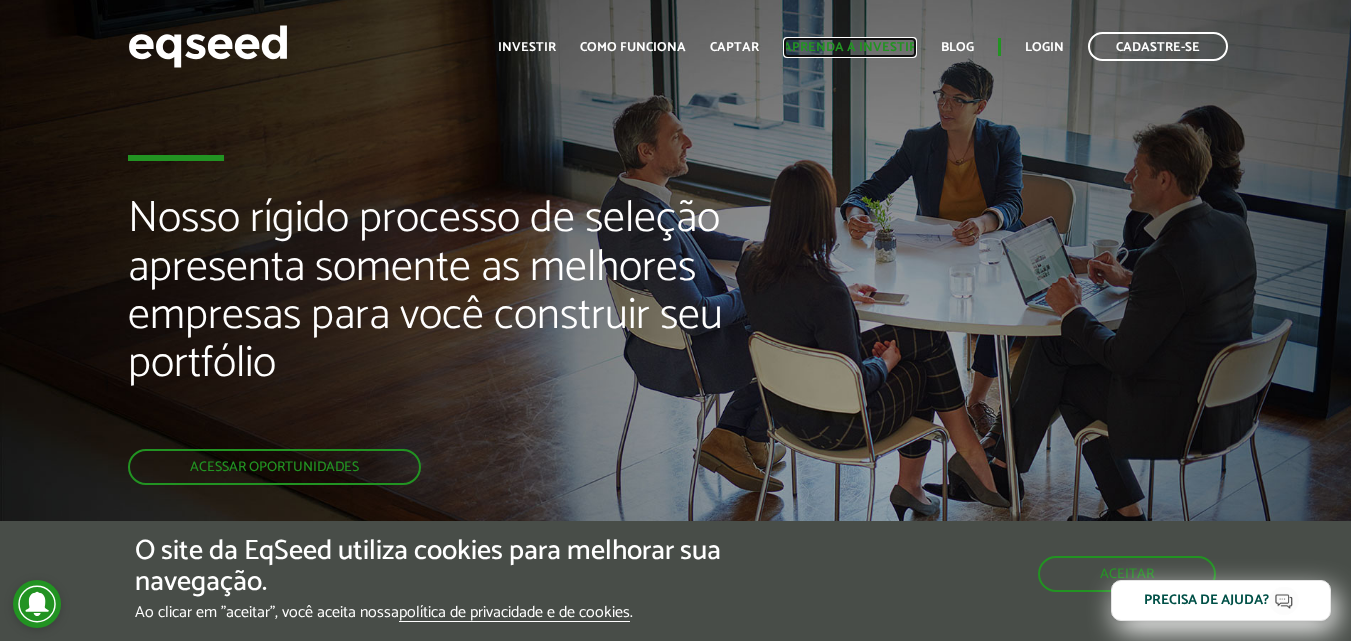 click on "Aprenda a investir" at bounding box center [850, 47] 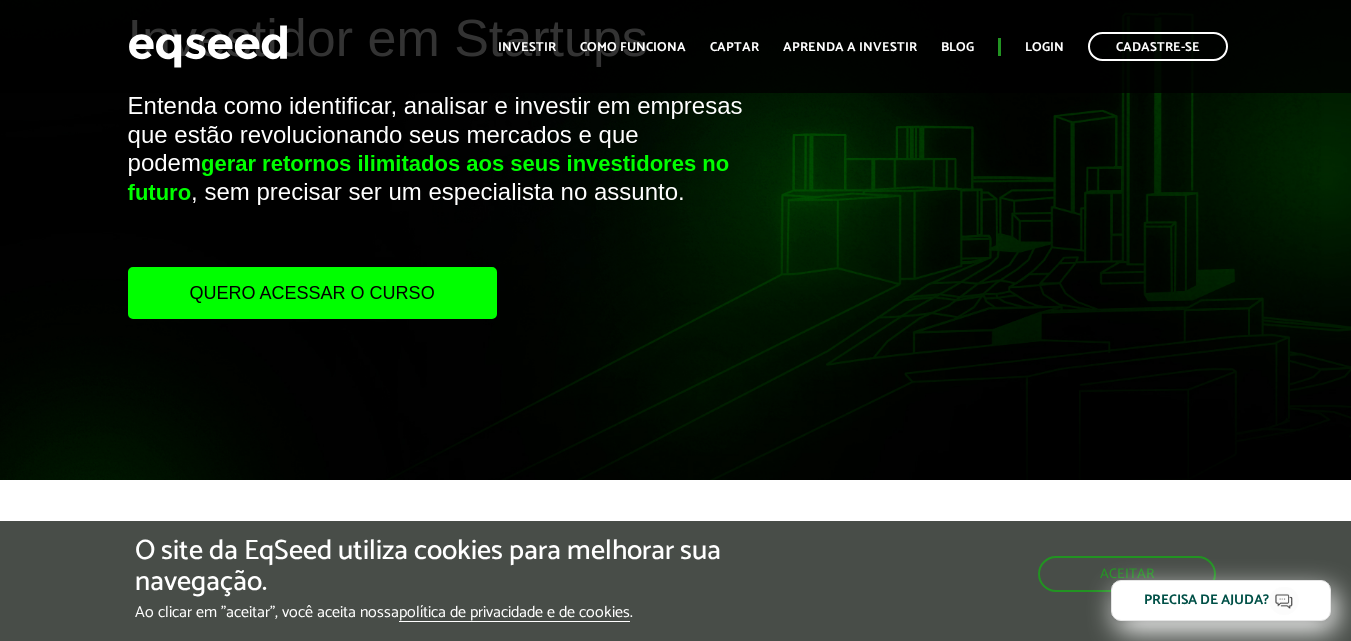 scroll, scrollTop: 0, scrollLeft: 0, axis: both 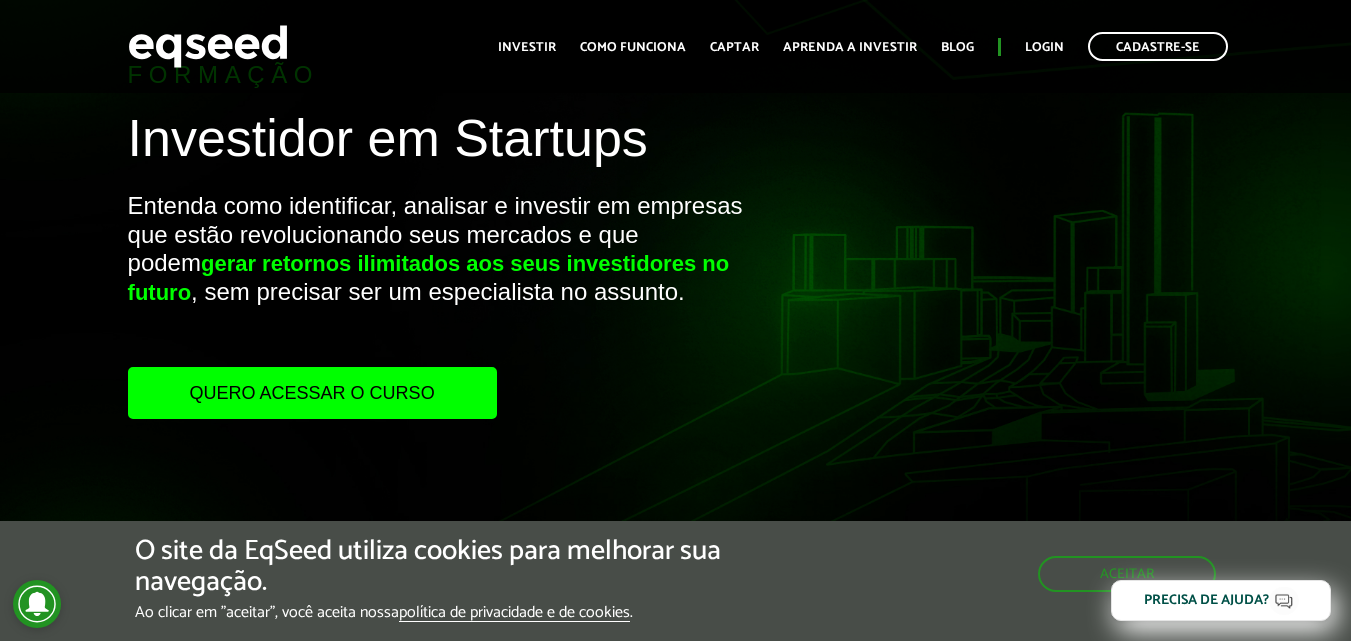 click on "Quero acessar o curso" at bounding box center (312, 393) 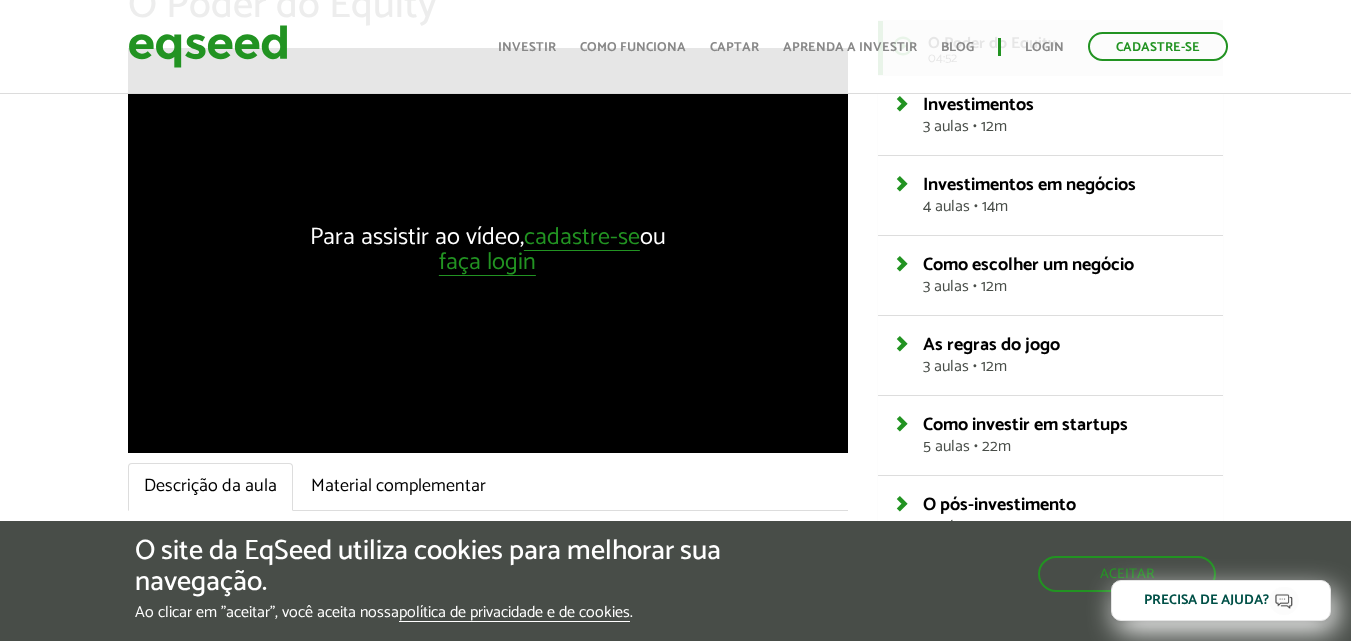 scroll, scrollTop: 200, scrollLeft: 0, axis: vertical 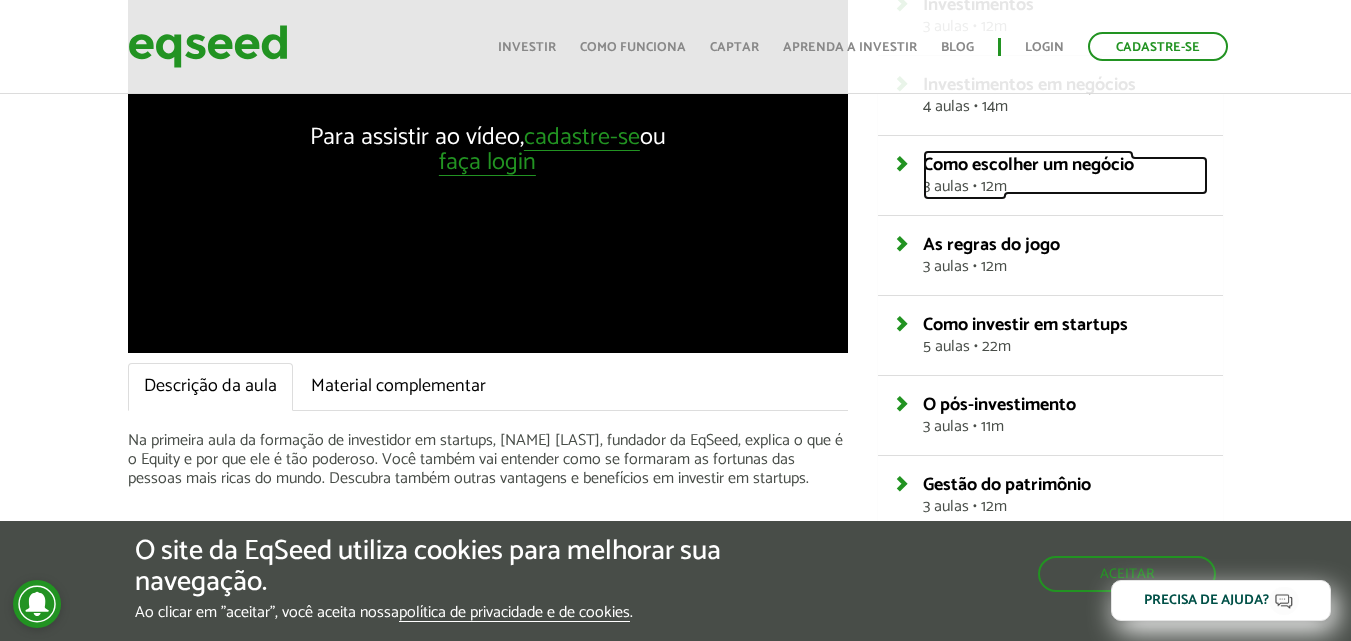 click on "Como escolher um negócio" at bounding box center (1028, 165) 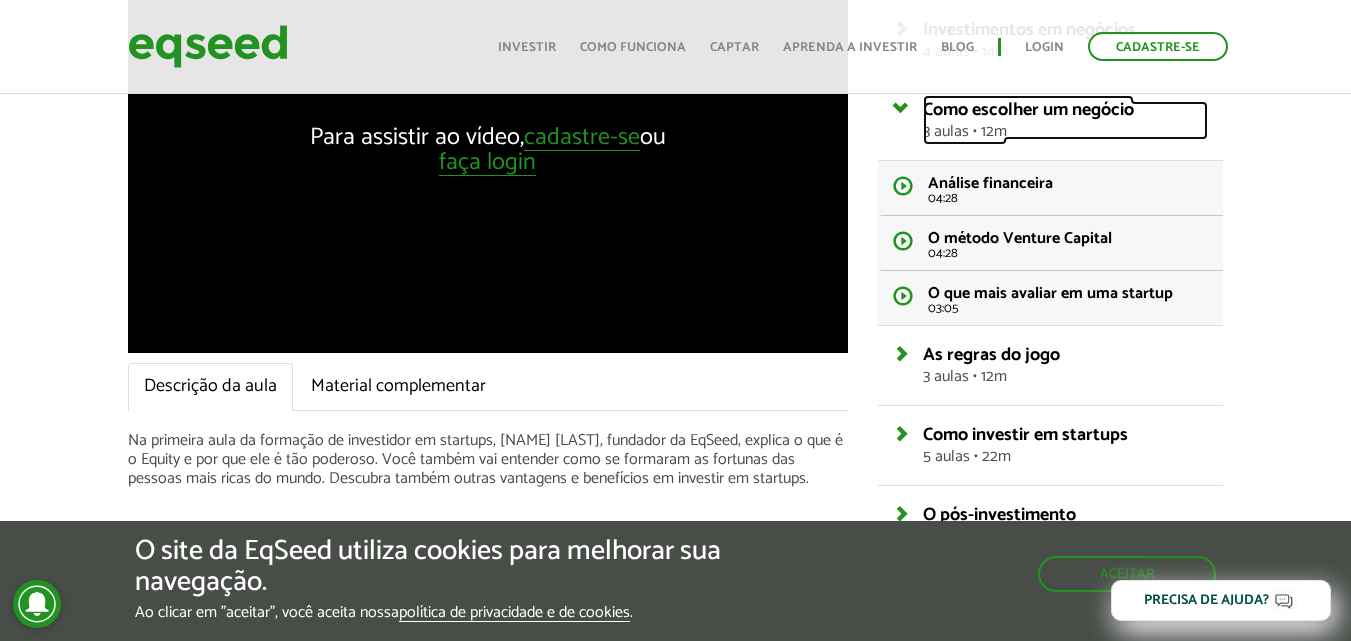 click on "3 aulas • 12m" at bounding box center (1065, 132) 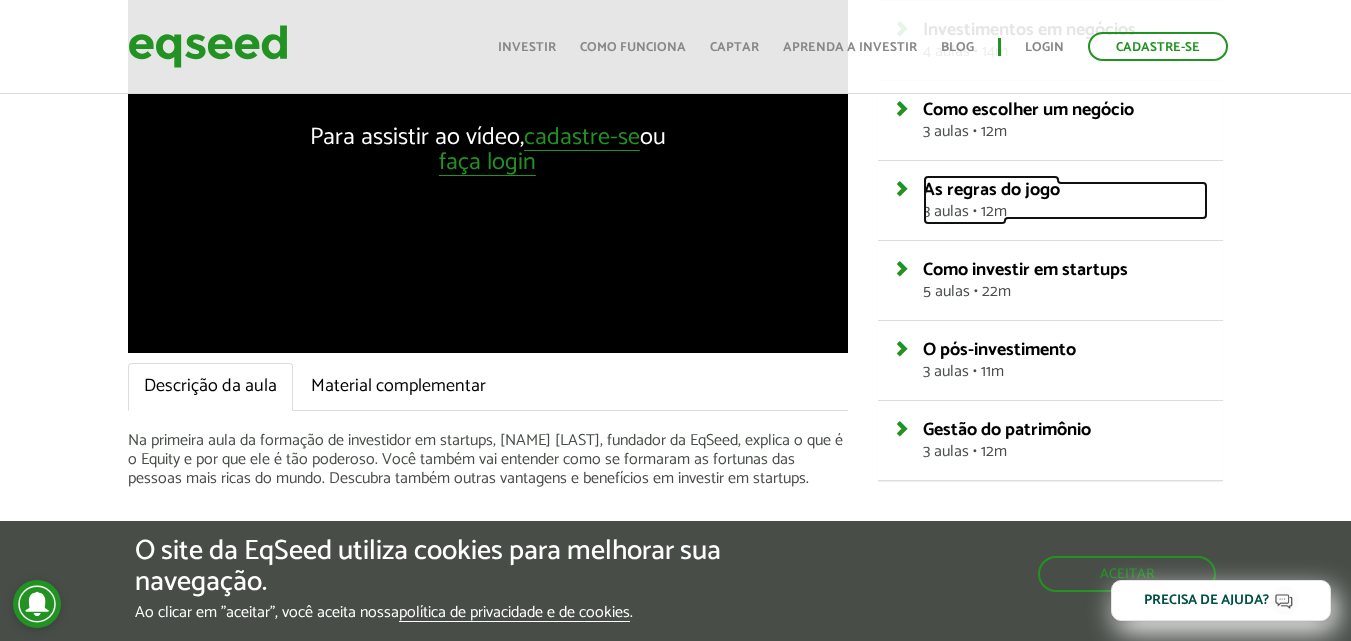 click on "As regras do jogo" at bounding box center [991, 190] 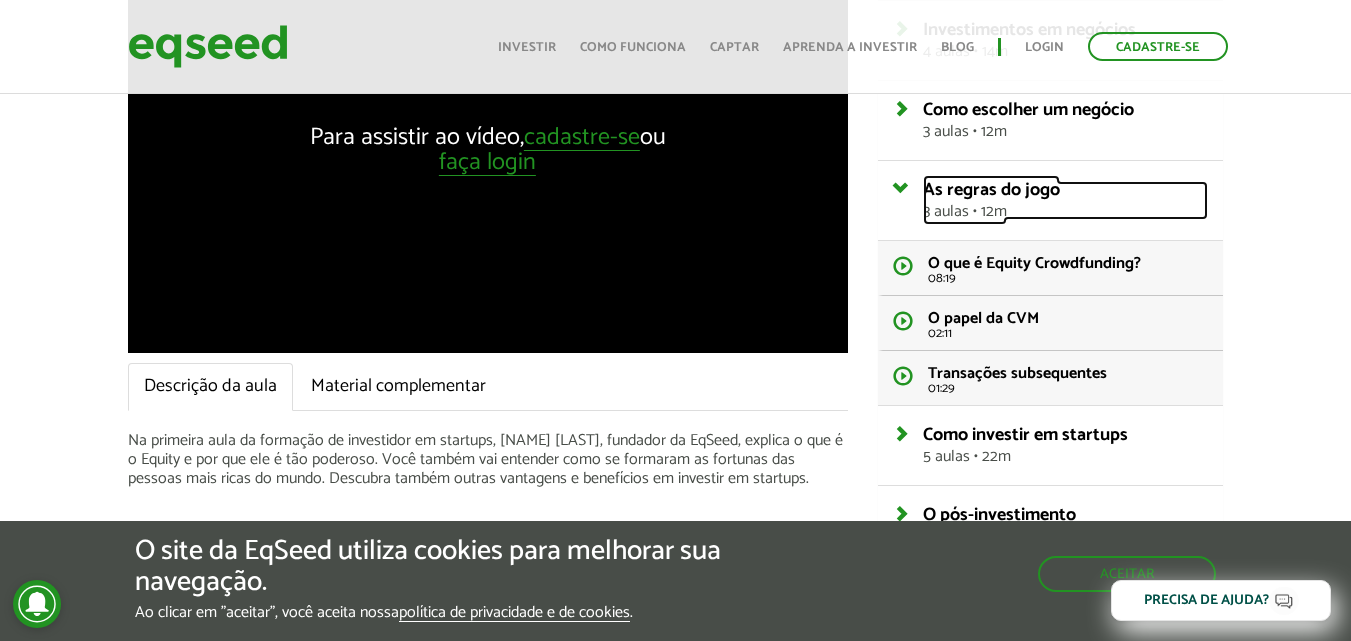 click on "As regras do jogo" at bounding box center [991, 190] 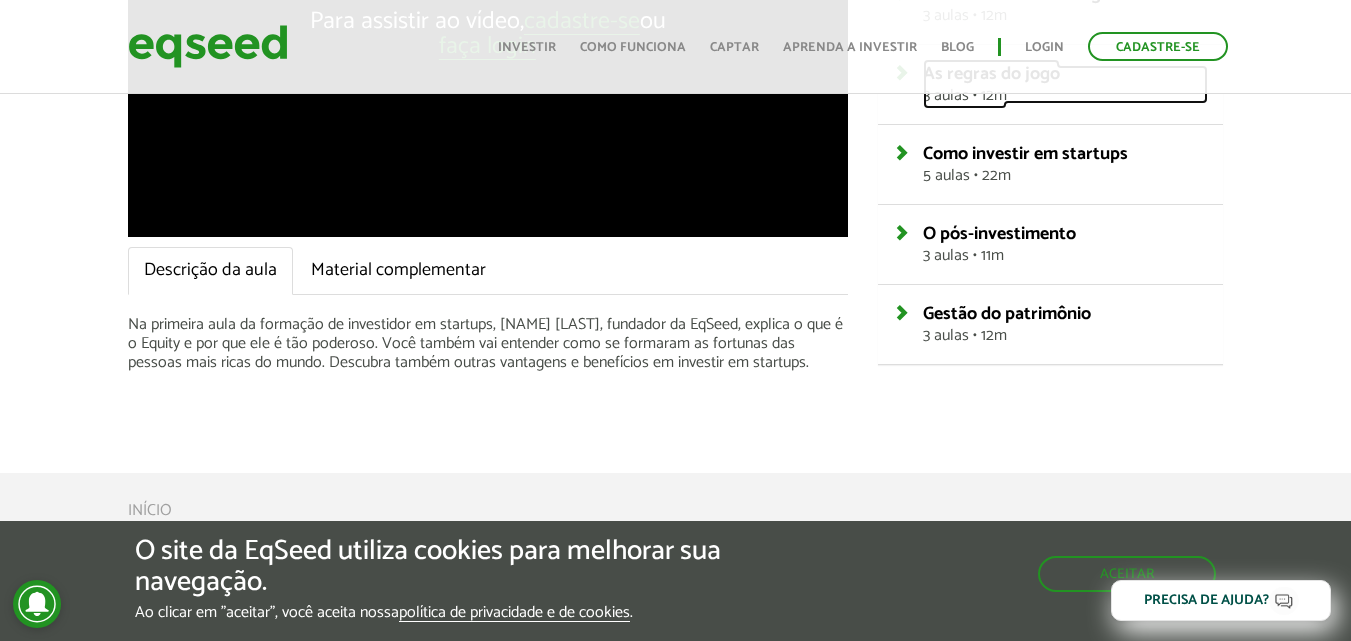 scroll, scrollTop: 400, scrollLeft: 0, axis: vertical 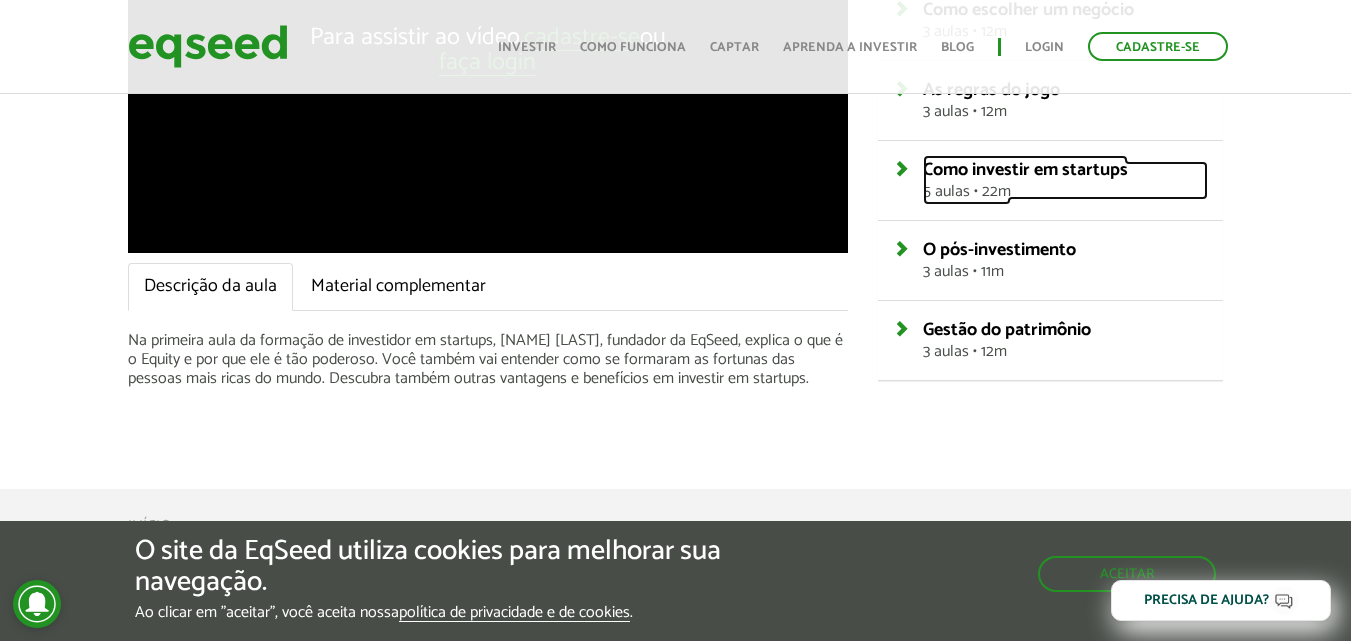 click on "5 aulas • 22m" at bounding box center (1065, 192) 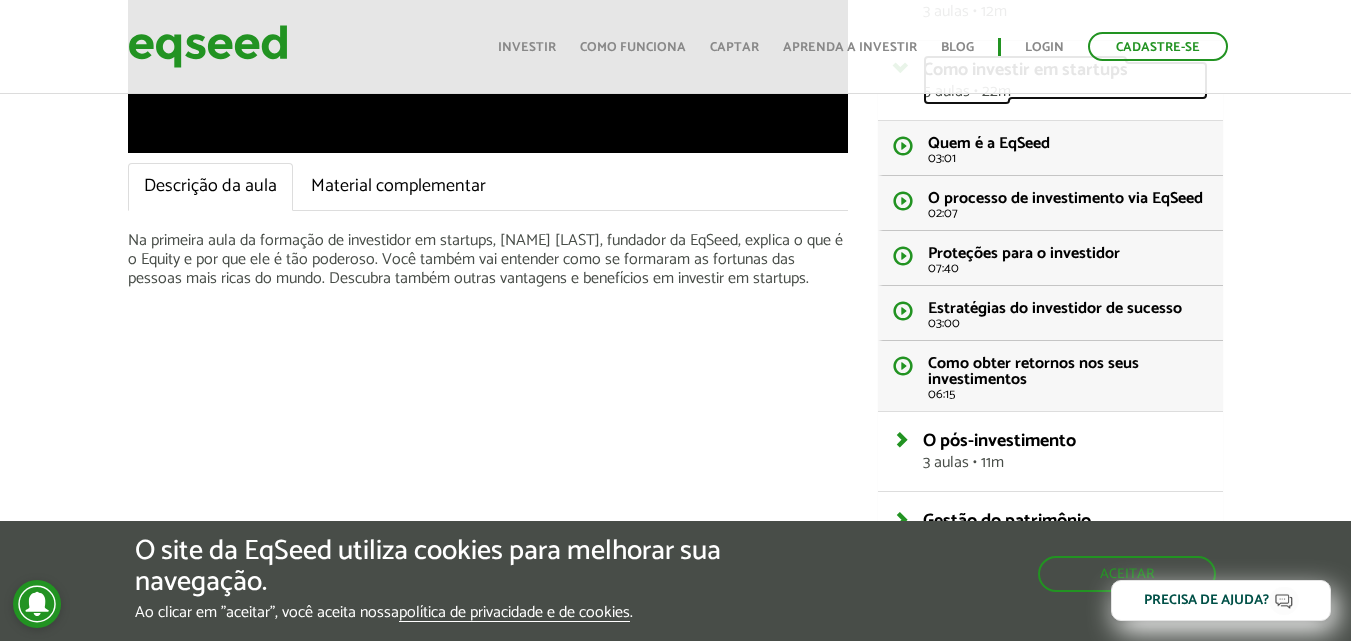scroll, scrollTop: 400, scrollLeft: 0, axis: vertical 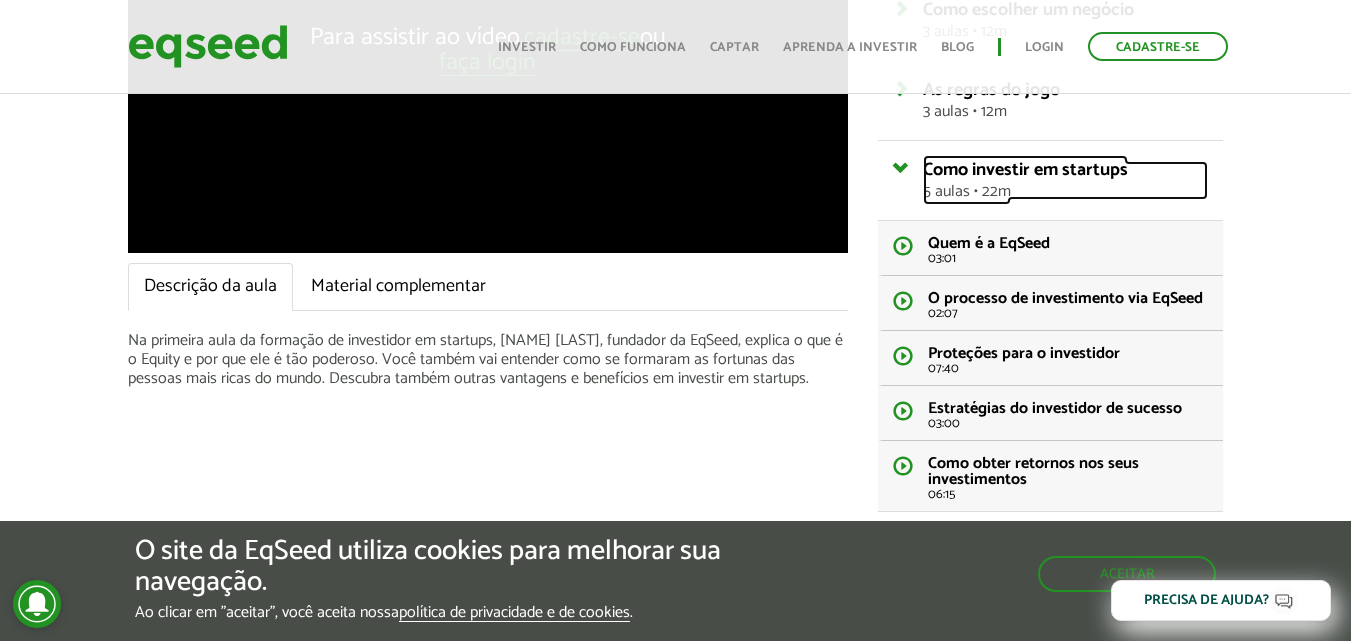 click on "Como investir em startups" at bounding box center [1025, 170] 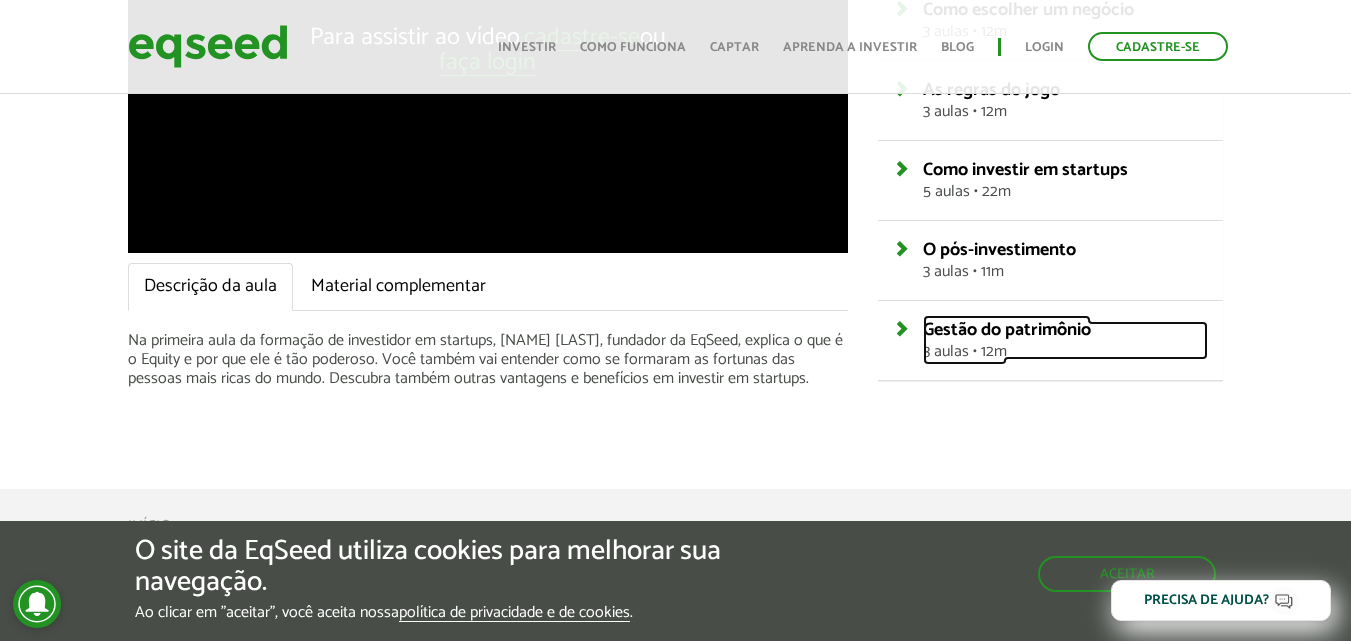 click on "Gestão do patrimônio" at bounding box center [1007, 330] 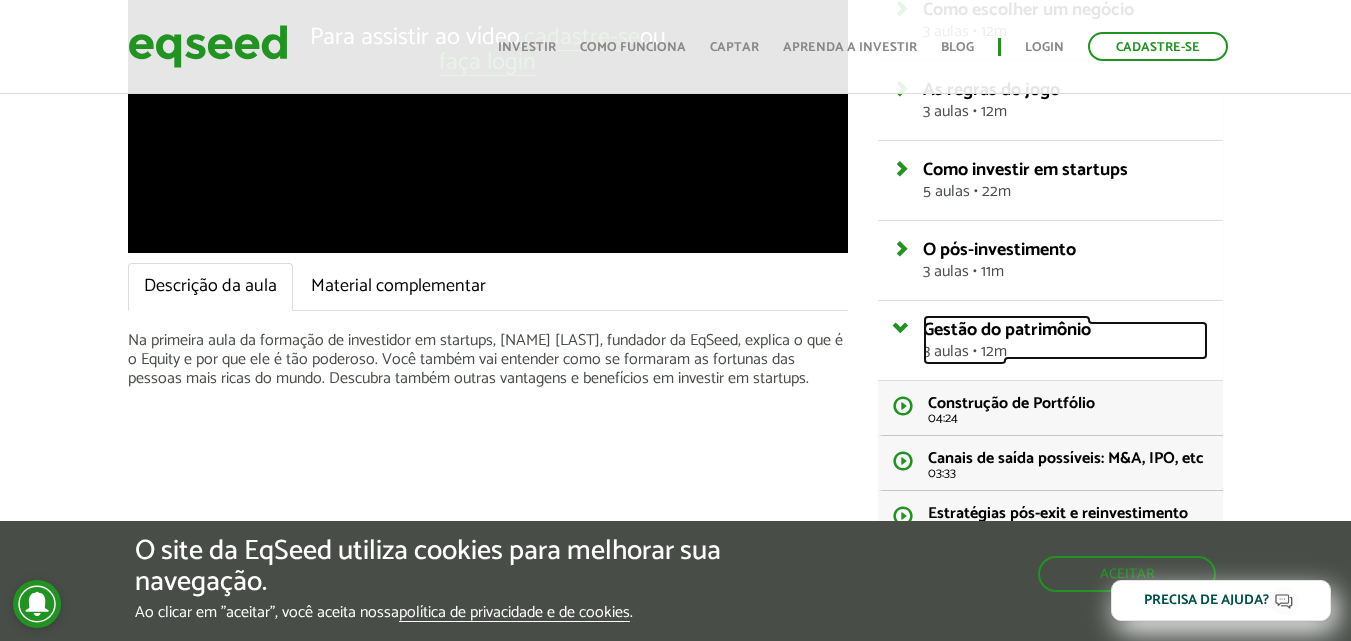 click on "Gestão do patrimônio 3 aulas • 12m" at bounding box center (1050, 340) 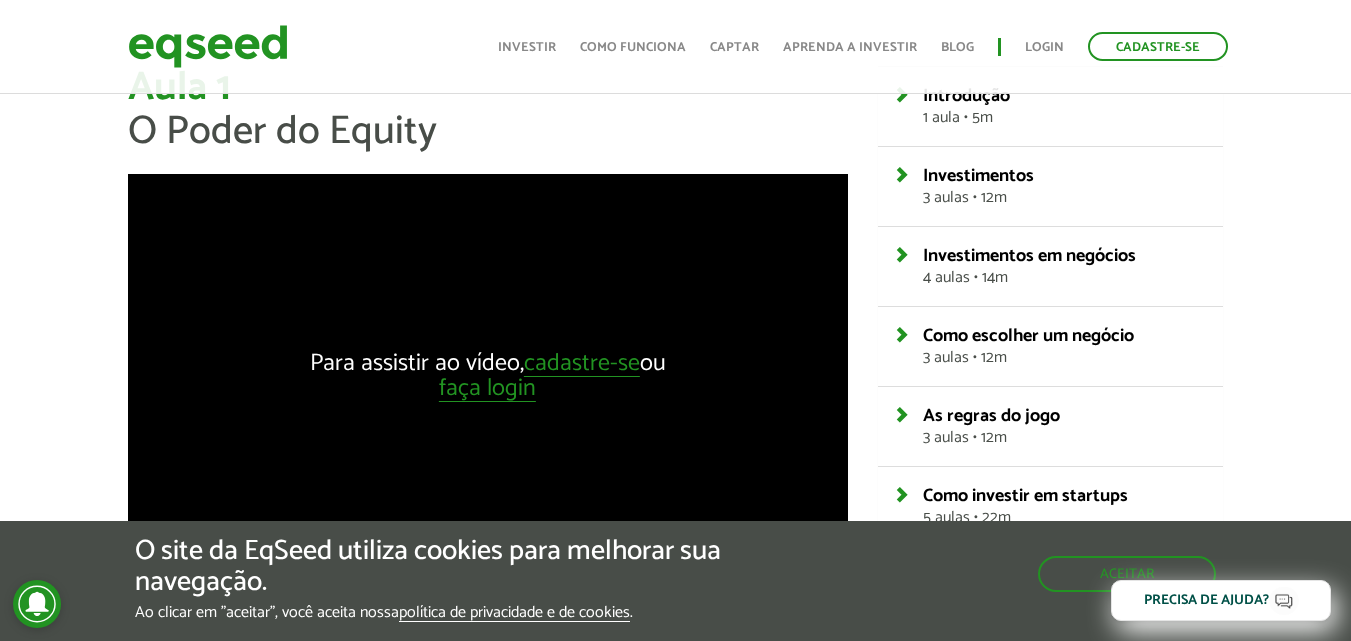 scroll, scrollTop: 0, scrollLeft: 0, axis: both 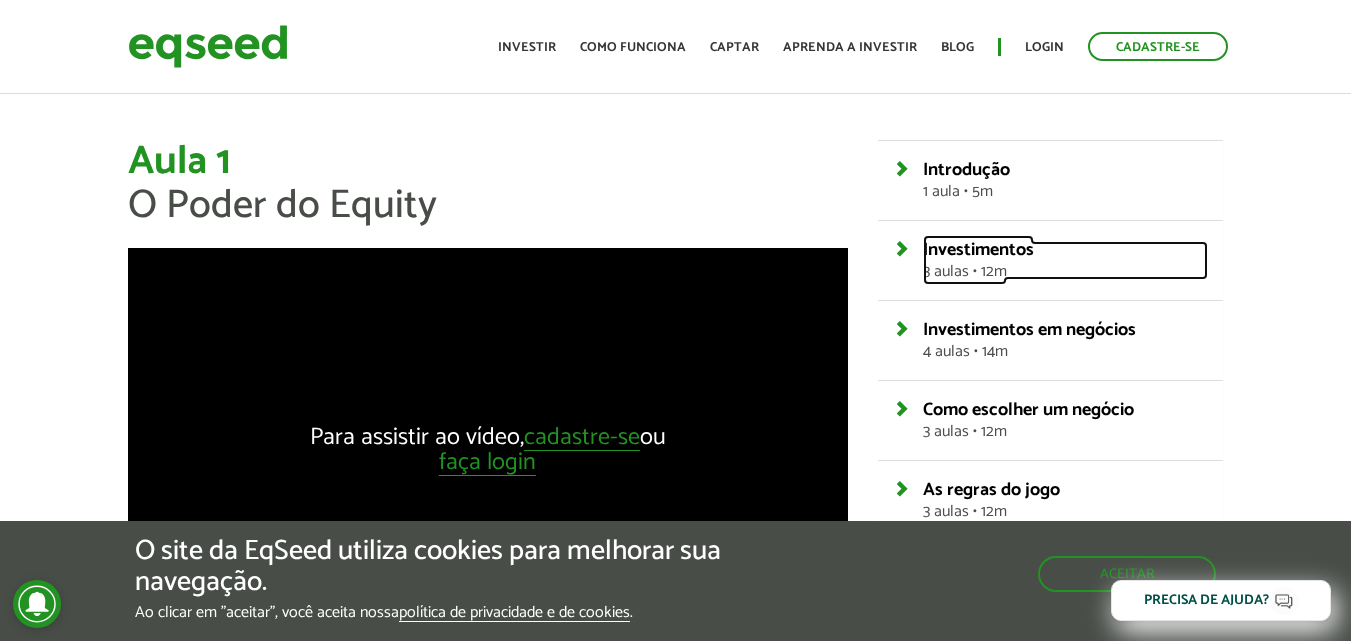 click on "Investimentos" at bounding box center (978, 250) 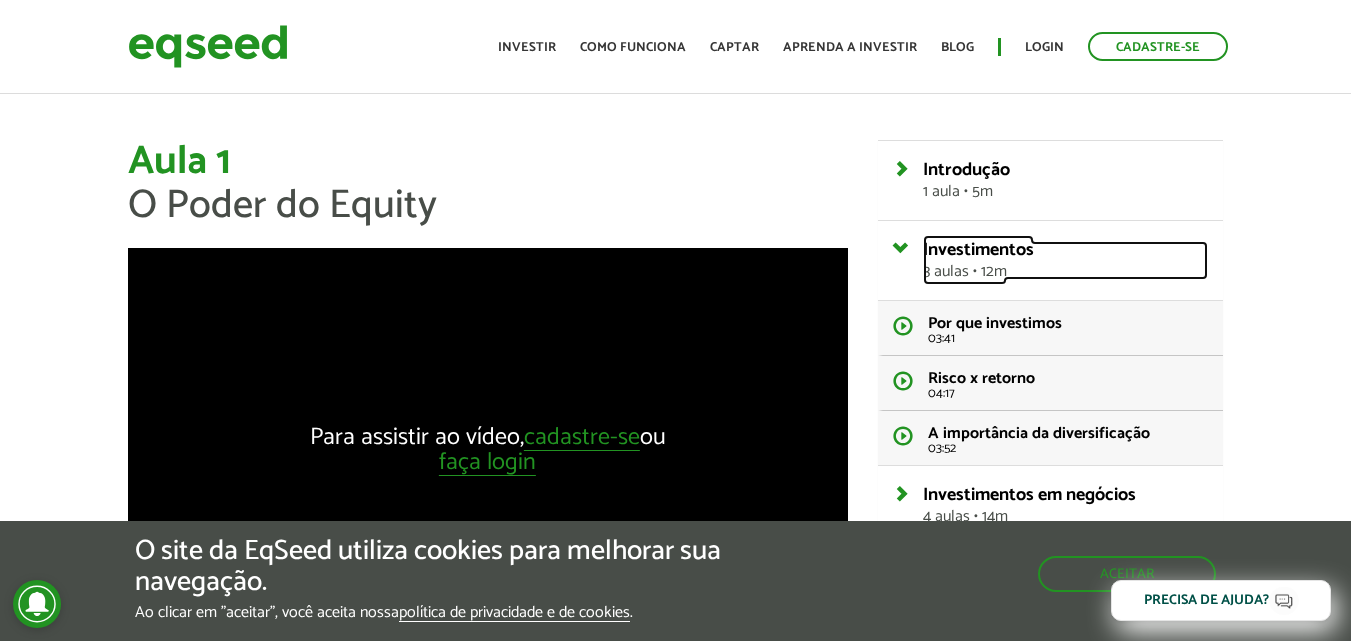 click on "Investimentos" at bounding box center [978, 250] 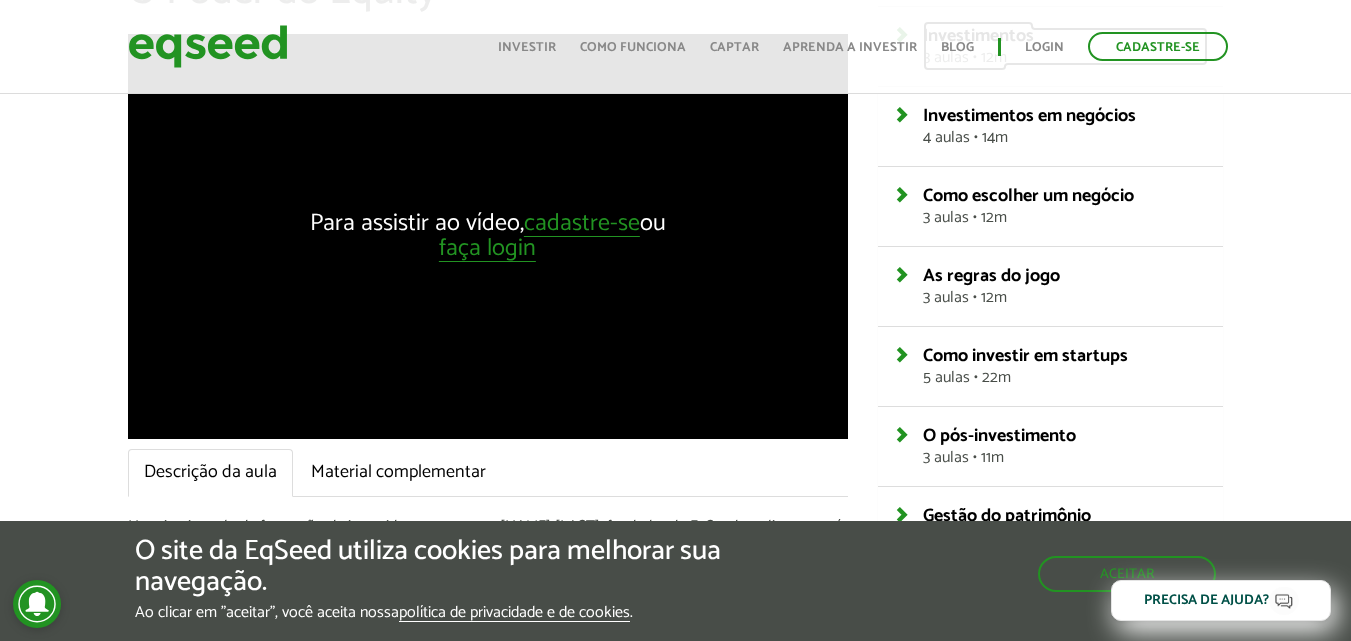 scroll, scrollTop: 100, scrollLeft: 0, axis: vertical 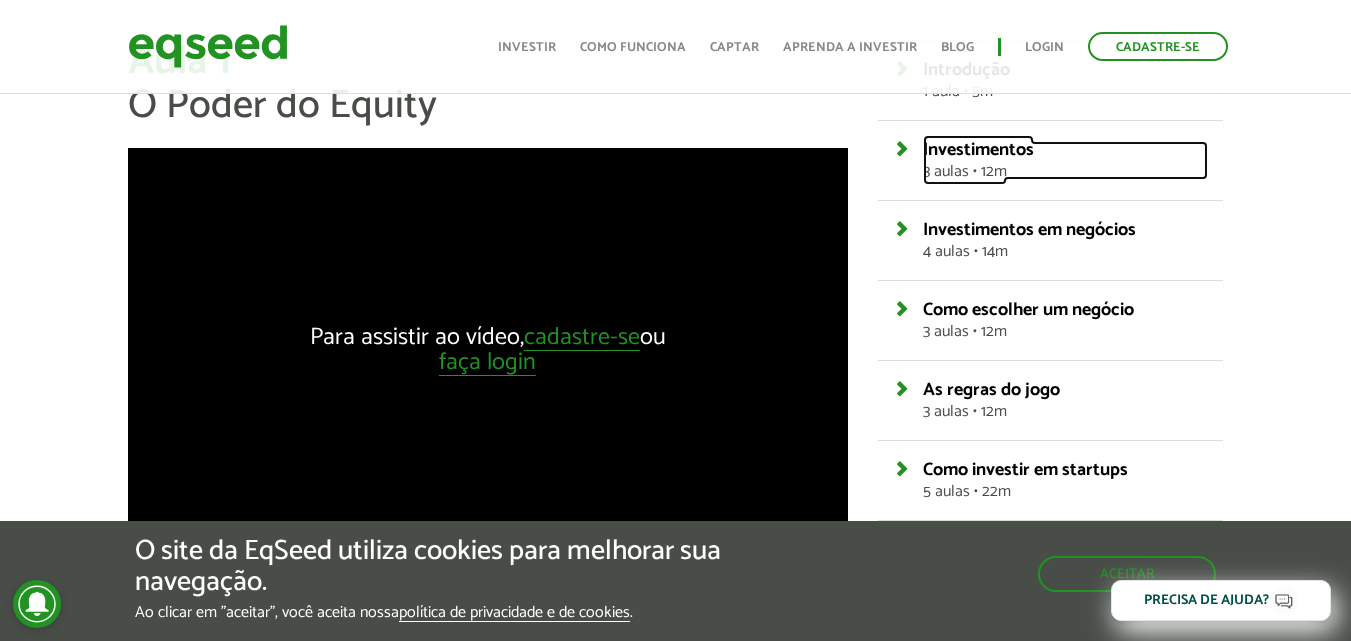 click on "Investimentos" at bounding box center (978, 150) 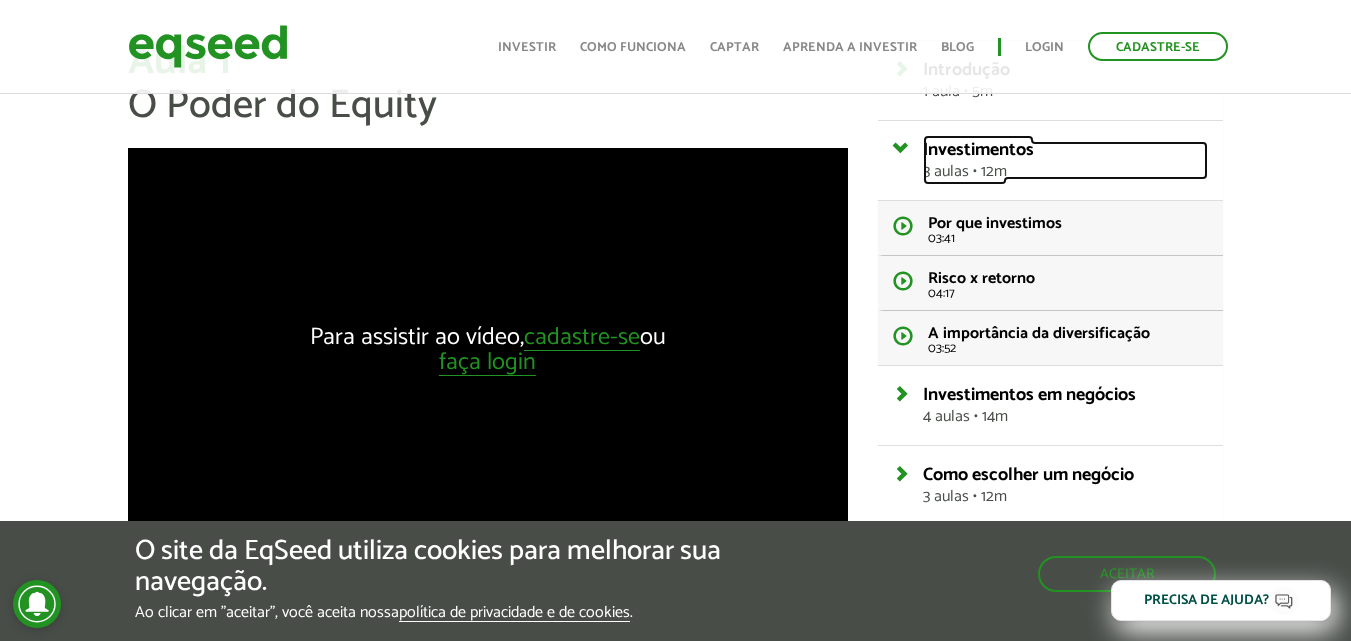 click on "Investimentos" at bounding box center [978, 150] 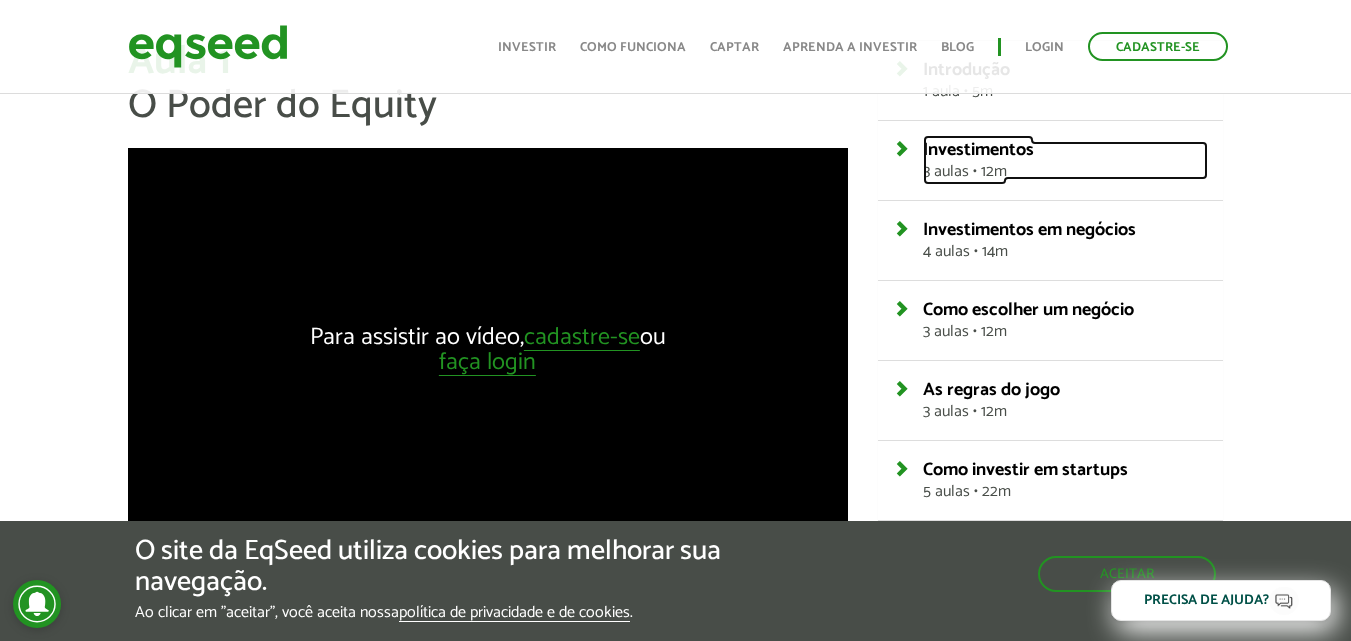click on "Investimentos" at bounding box center (978, 150) 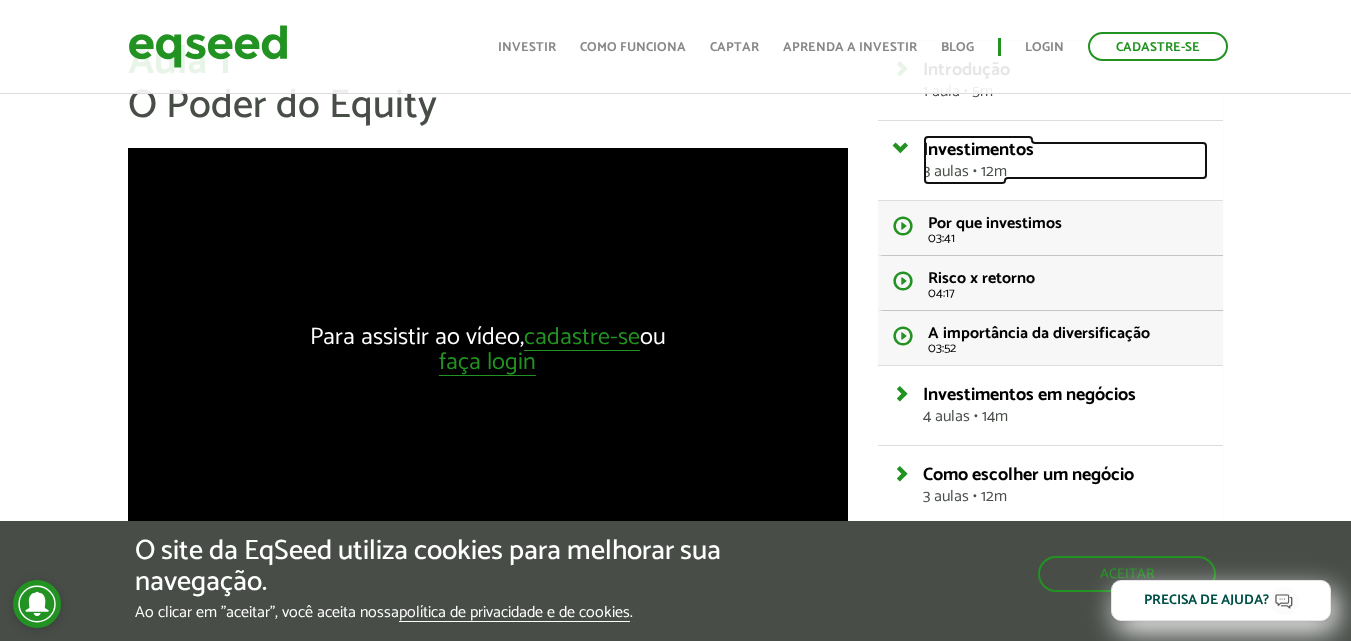 click on "Investimentos" at bounding box center (978, 150) 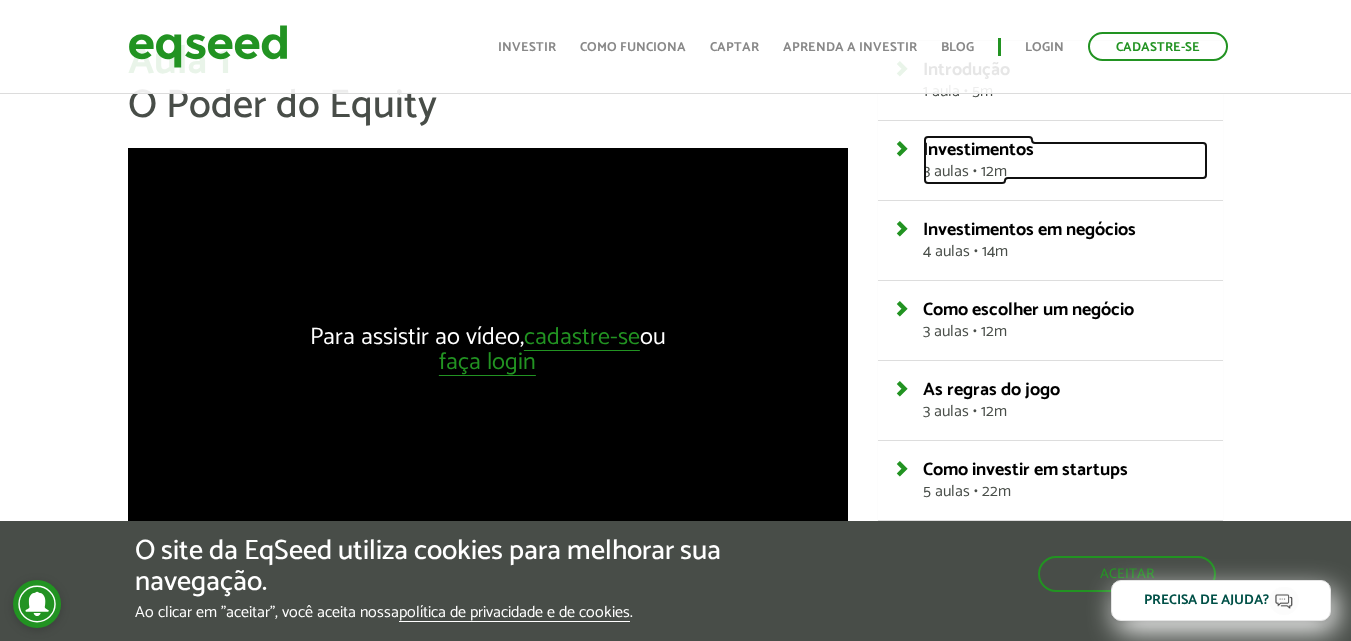 scroll, scrollTop: 0, scrollLeft: 0, axis: both 